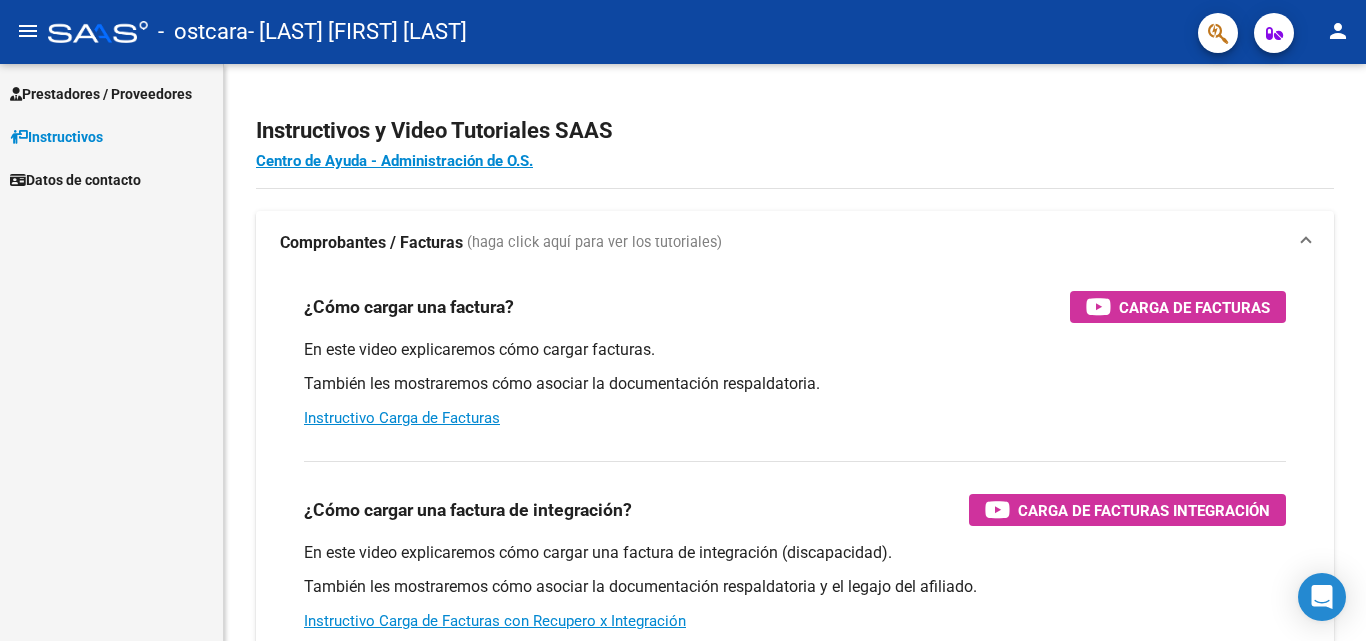 scroll, scrollTop: 0, scrollLeft: 0, axis: both 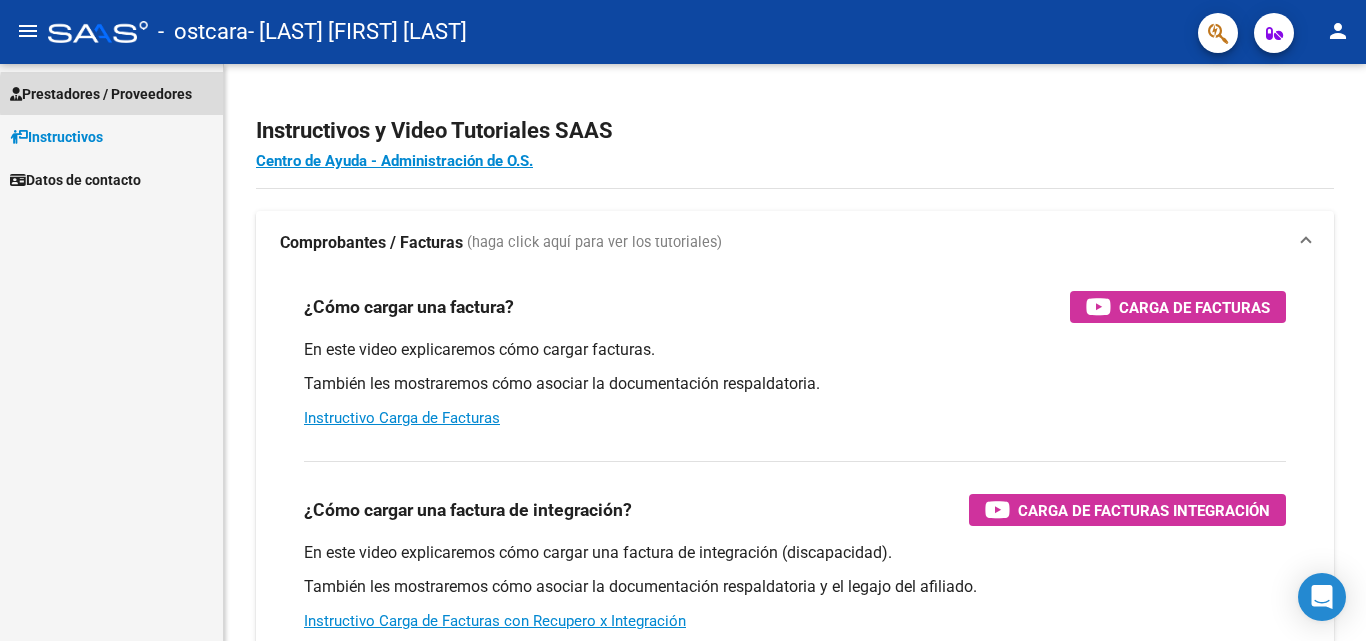 click on "Prestadores / Proveedores" at bounding box center [101, 94] 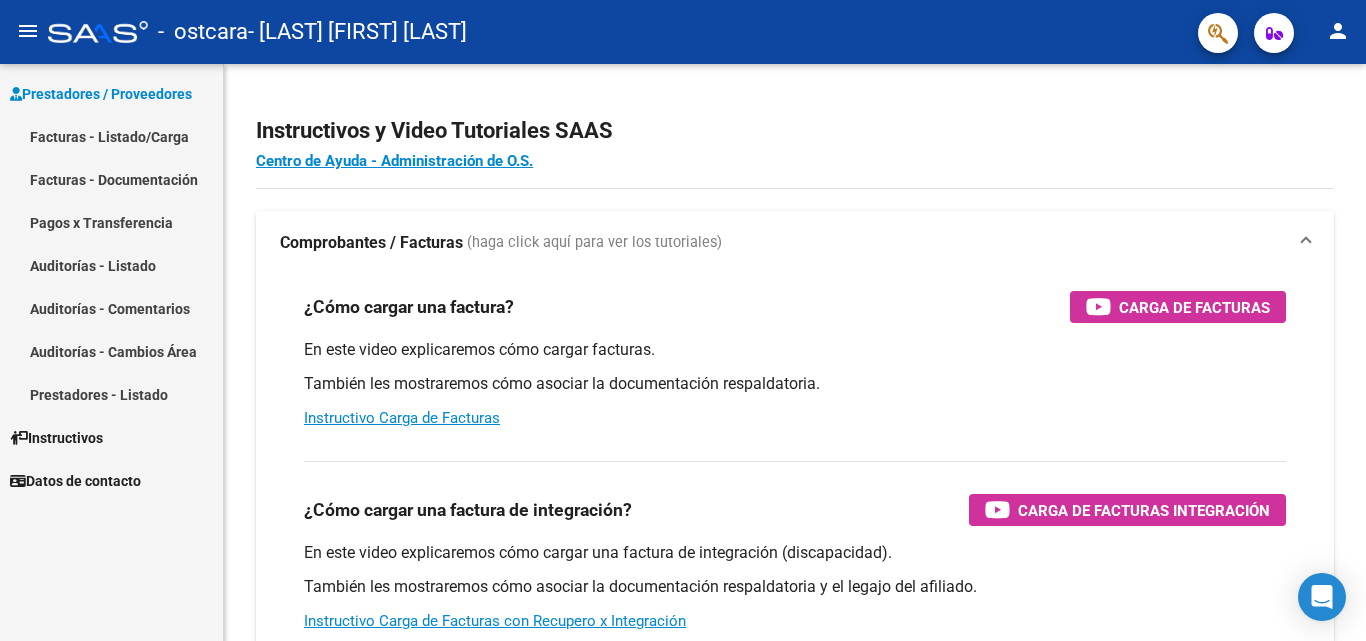 click on "Facturas - Listado/Carga" at bounding box center [111, 136] 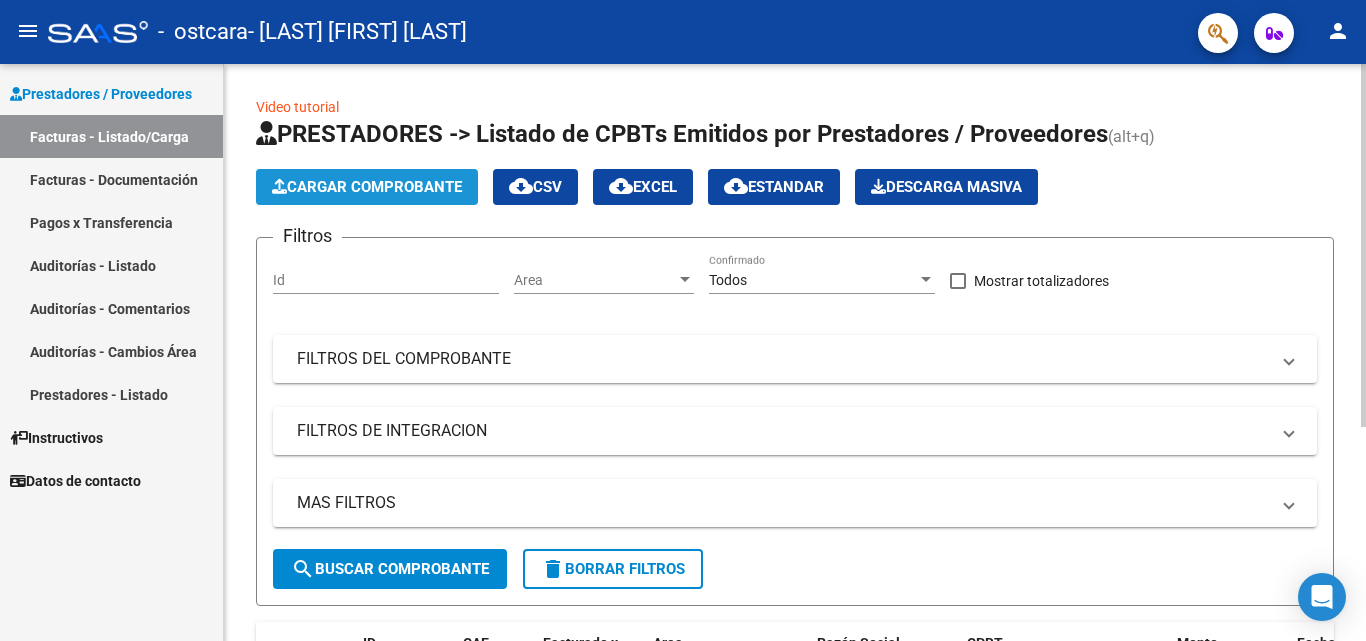 click on "Cargar Comprobante" 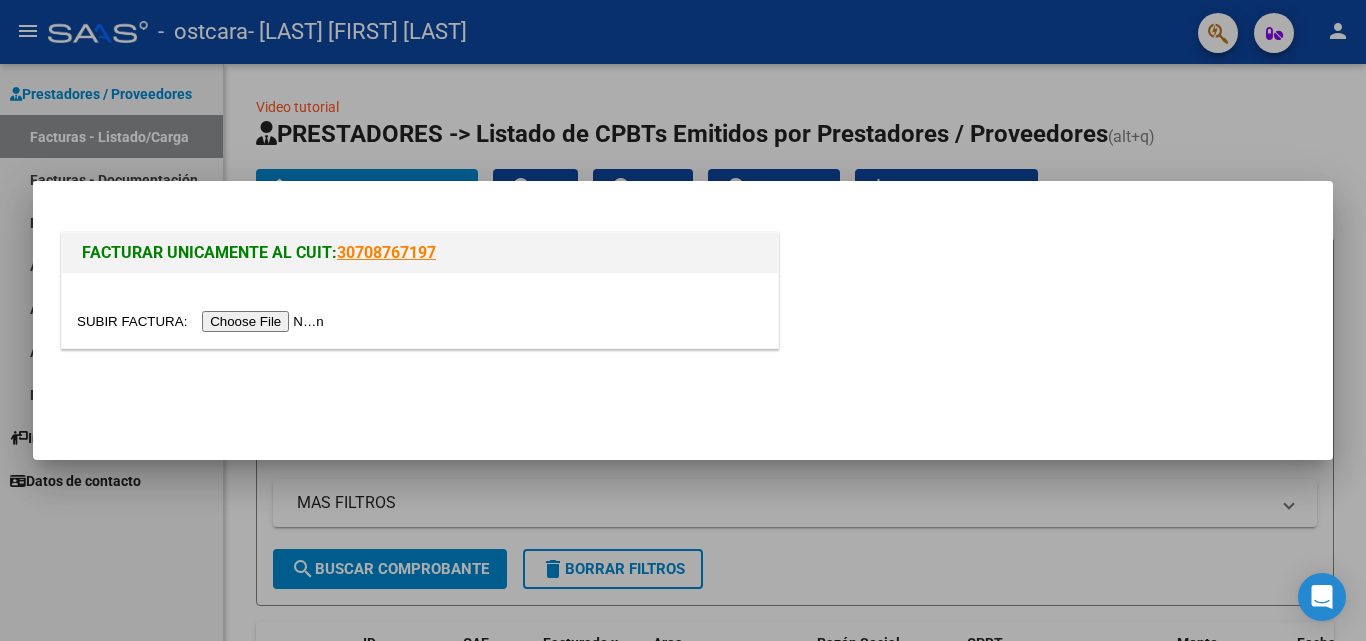 click at bounding box center (203, 321) 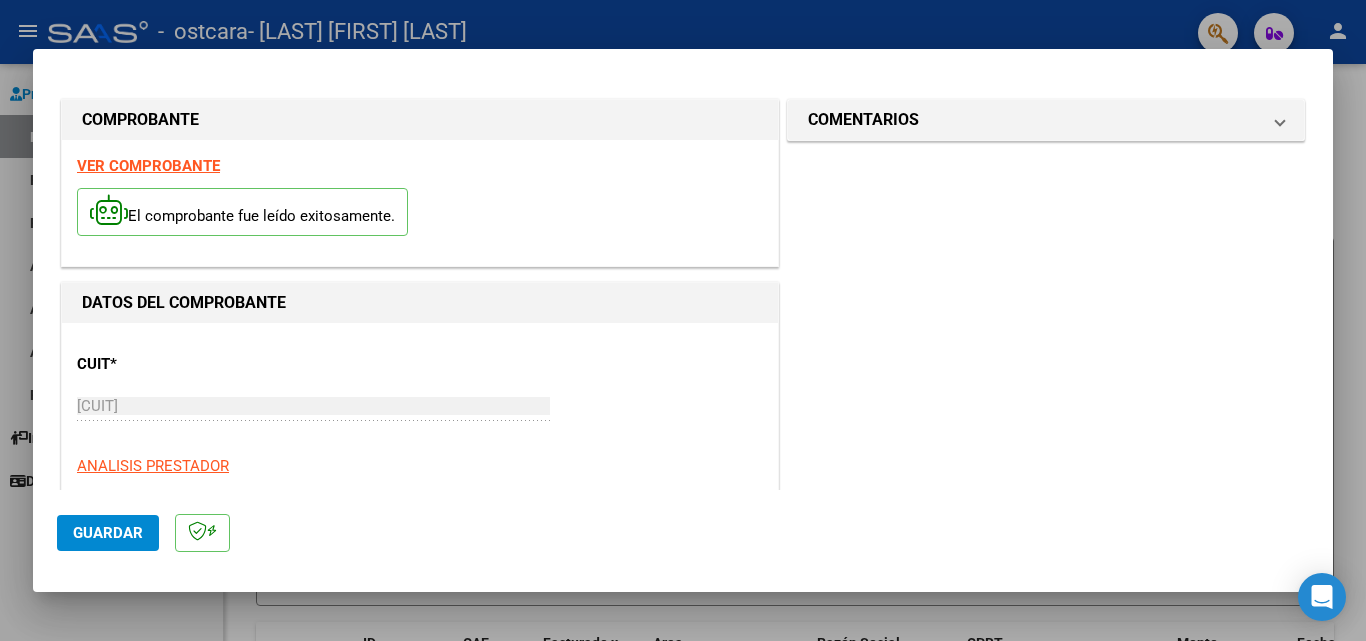 scroll, scrollTop: 50, scrollLeft: 0, axis: vertical 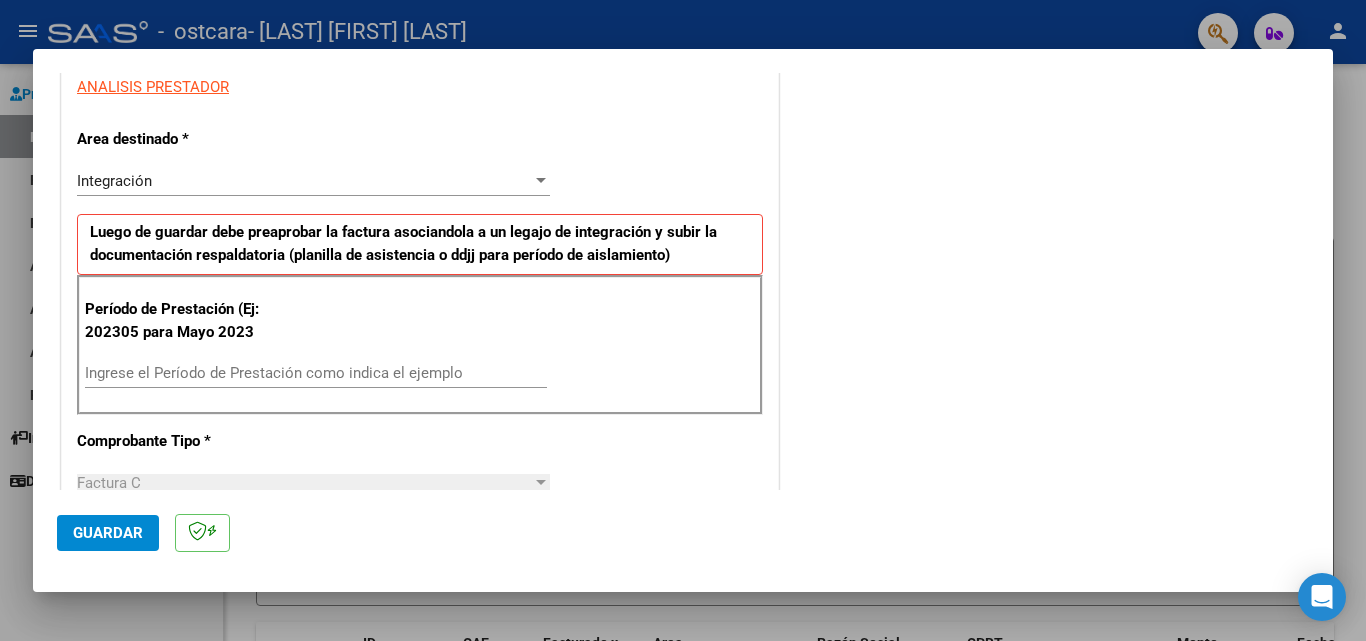 click on "Ingrese el Período de Prestación como indica el ejemplo" at bounding box center [316, 373] 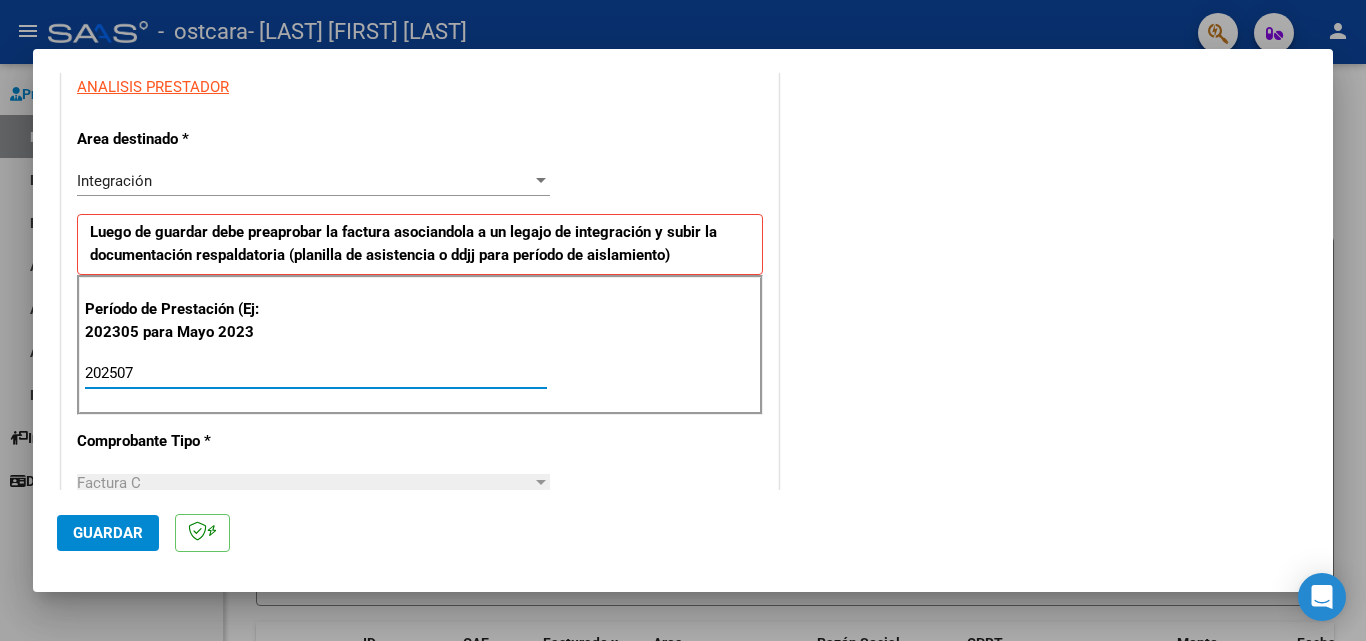 type on "202507" 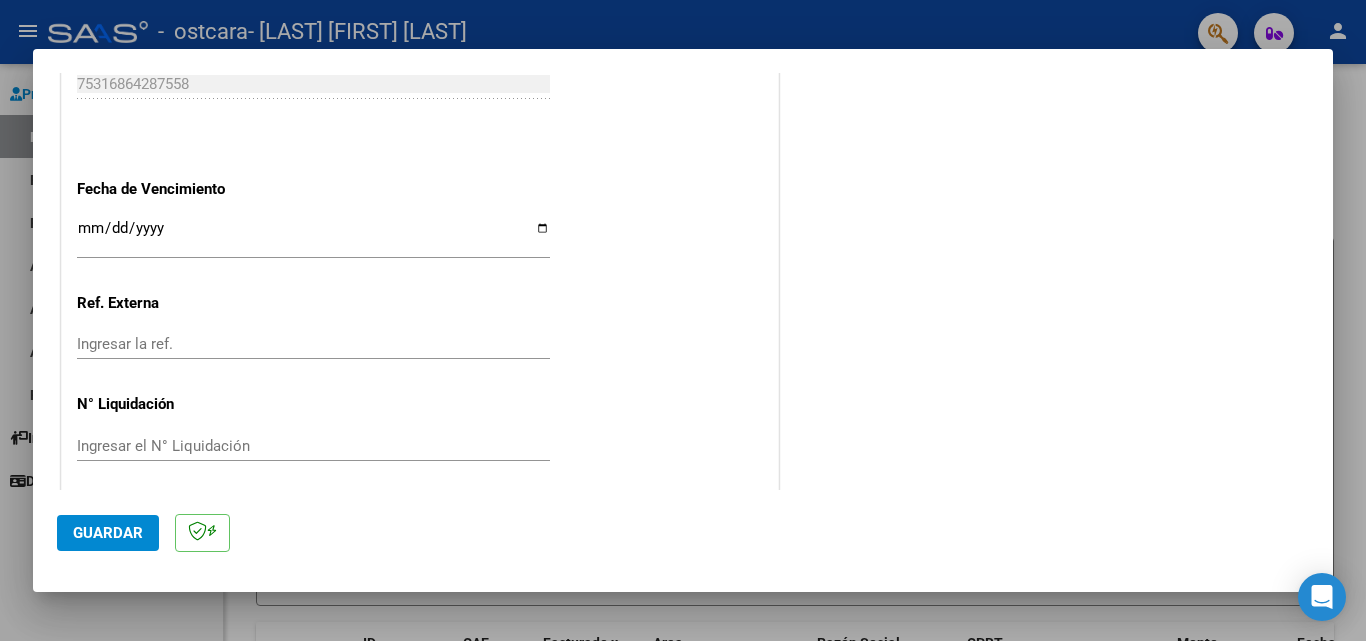 scroll, scrollTop: 1305, scrollLeft: 0, axis: vertical 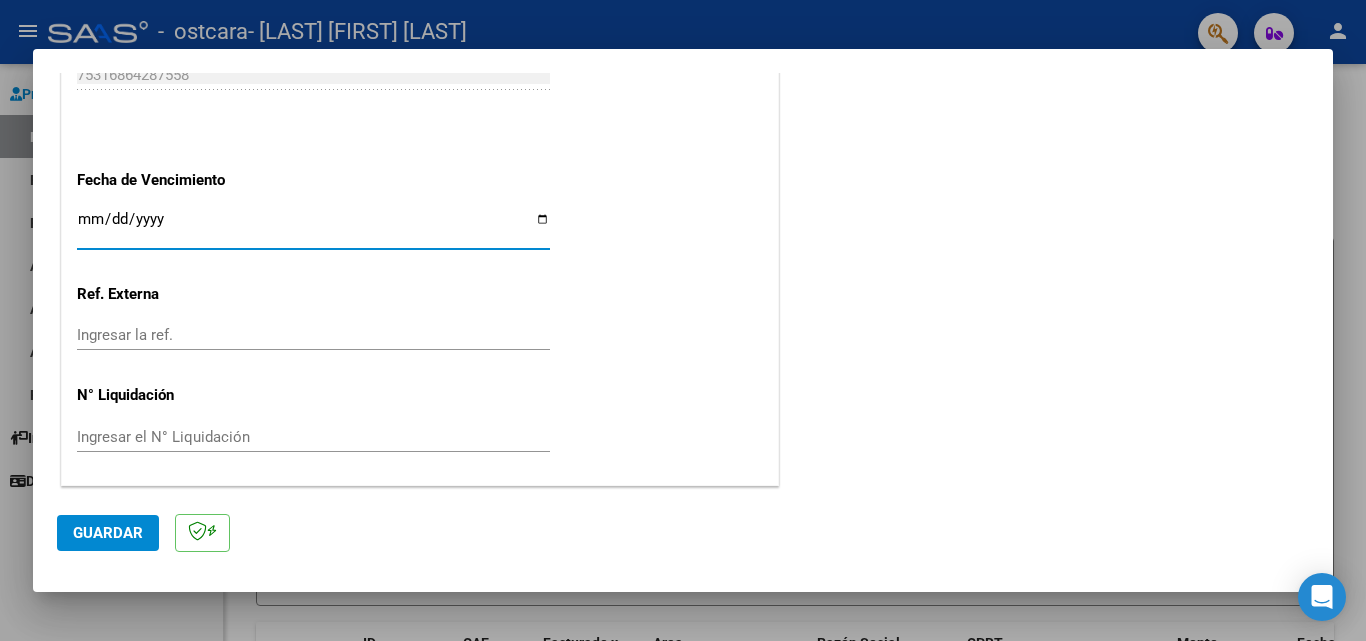 click on "Ingresar la fecha" at bounding box center [313, 227] 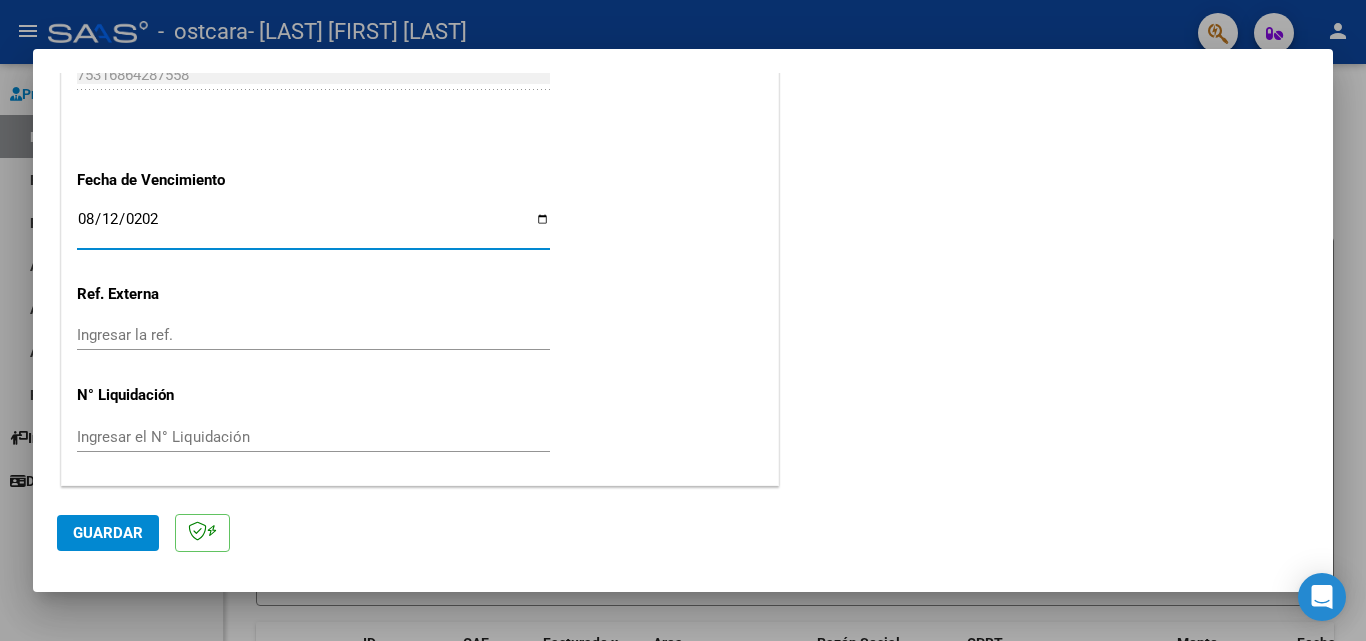 type on "[DATE]" 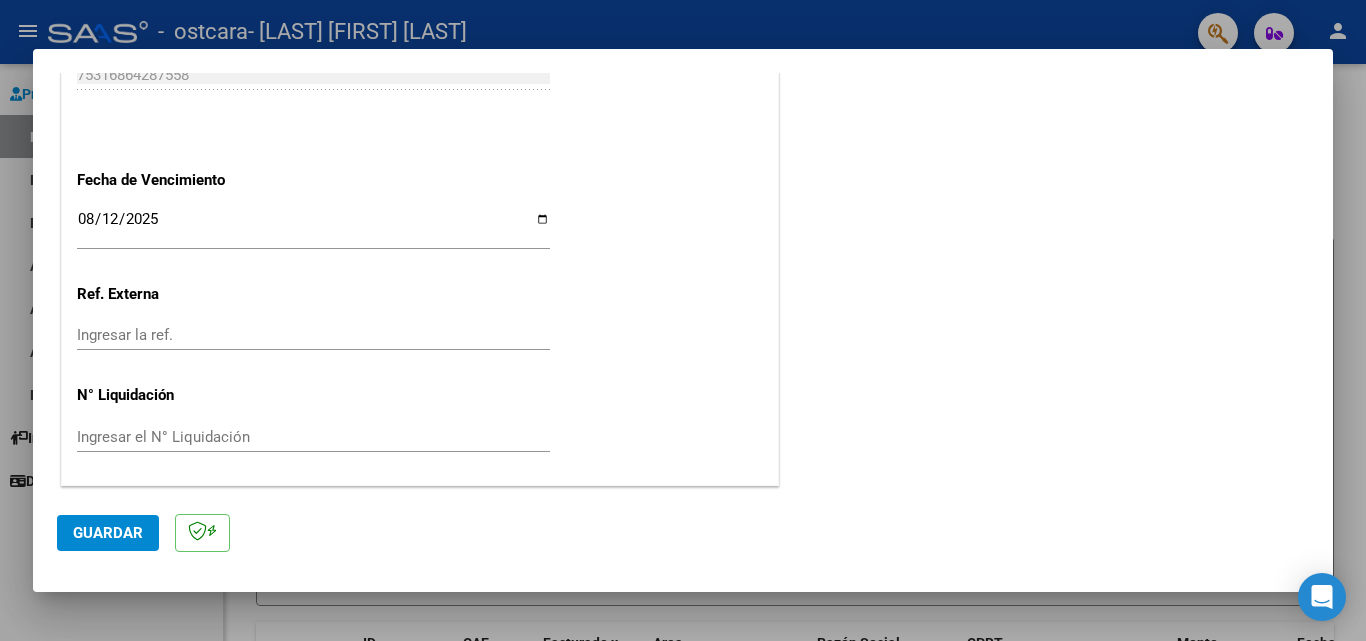 click on "Guardar" 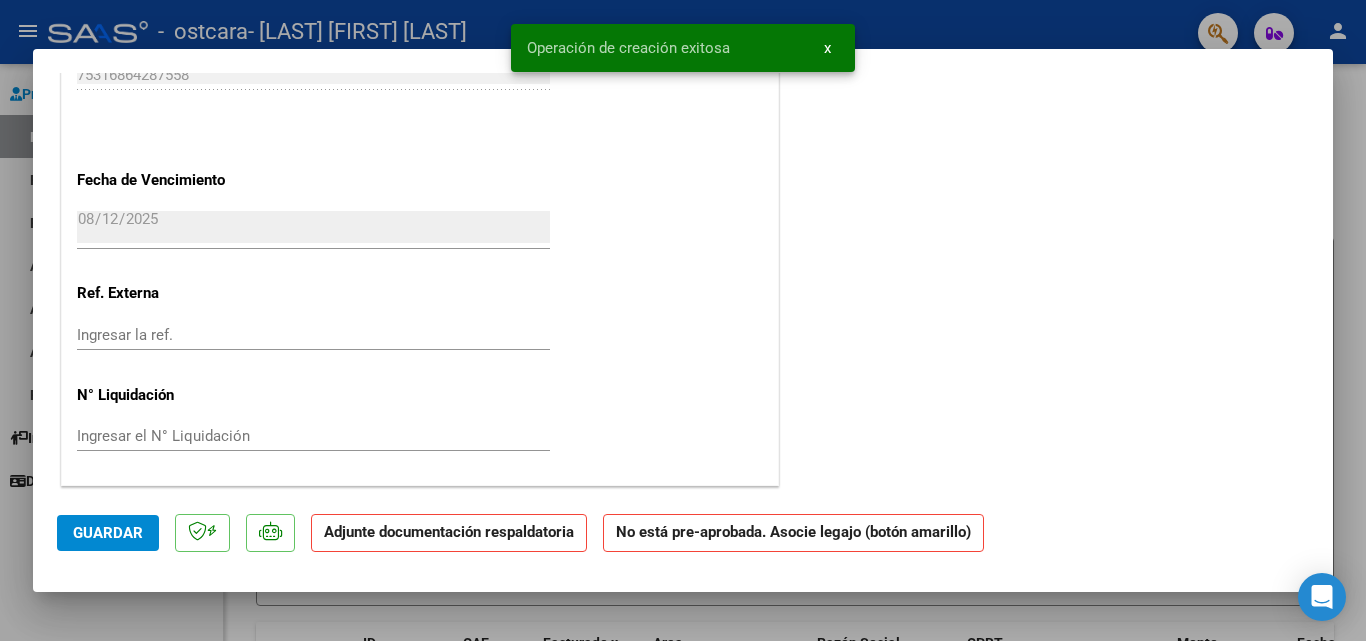 scroll, scrollTop: 0, scrollLeft: 0, axis: both 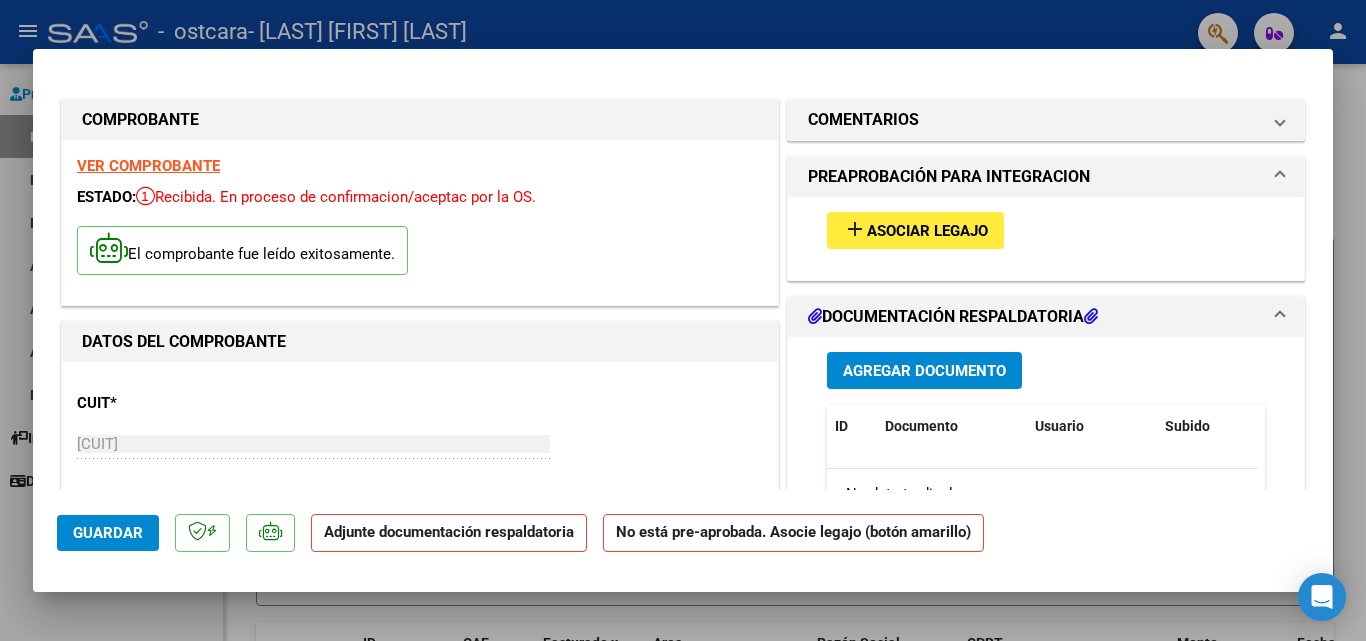 click on "Asociar Legajo" at bounding box center [927, 231] 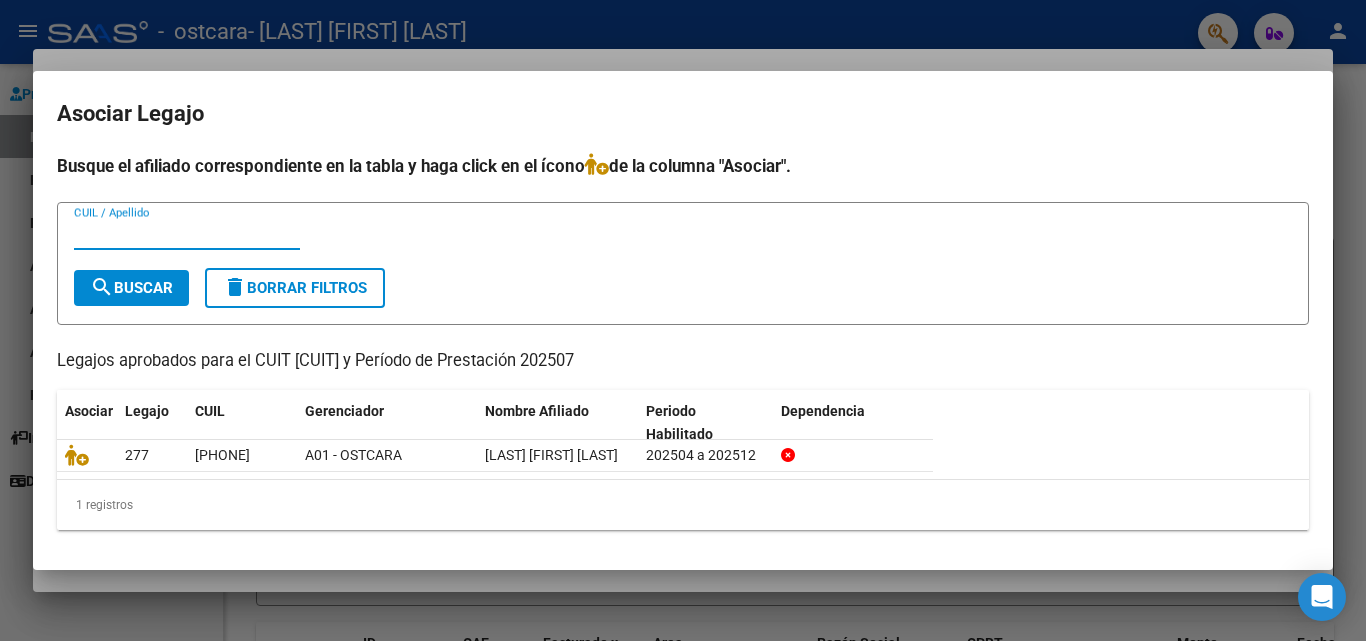 click on "CUIL / Apellido" at bounding box center (187, 234) 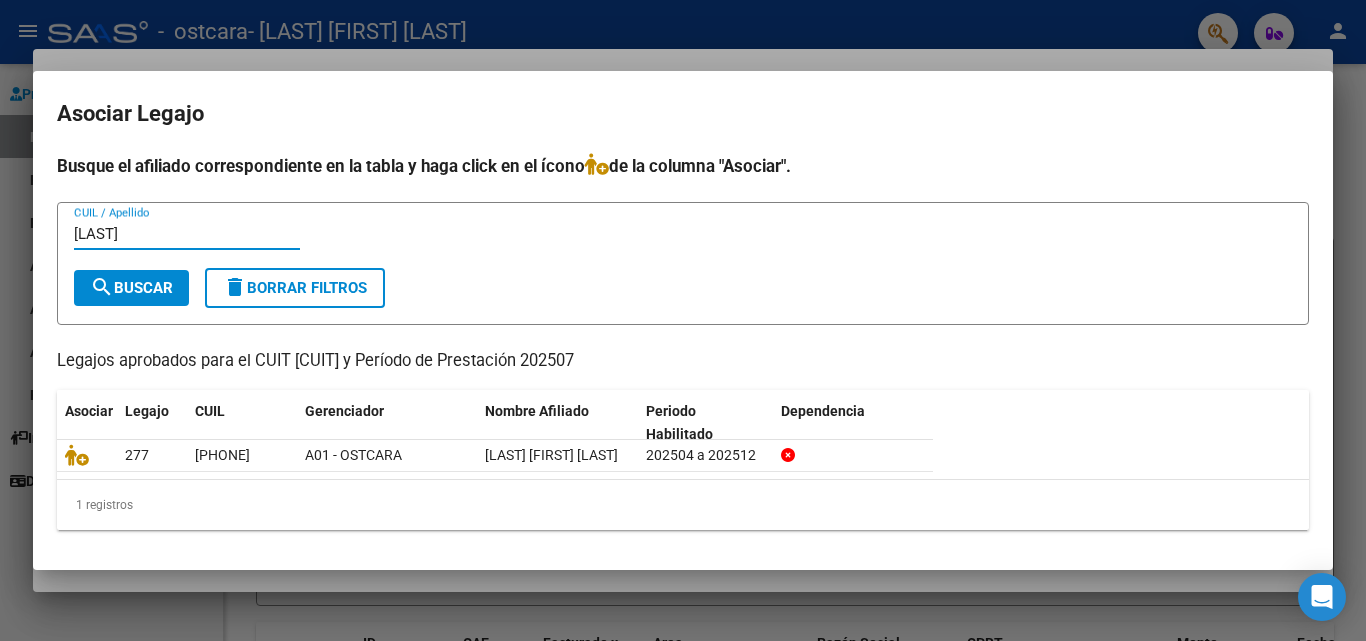 type on "[LAST]" 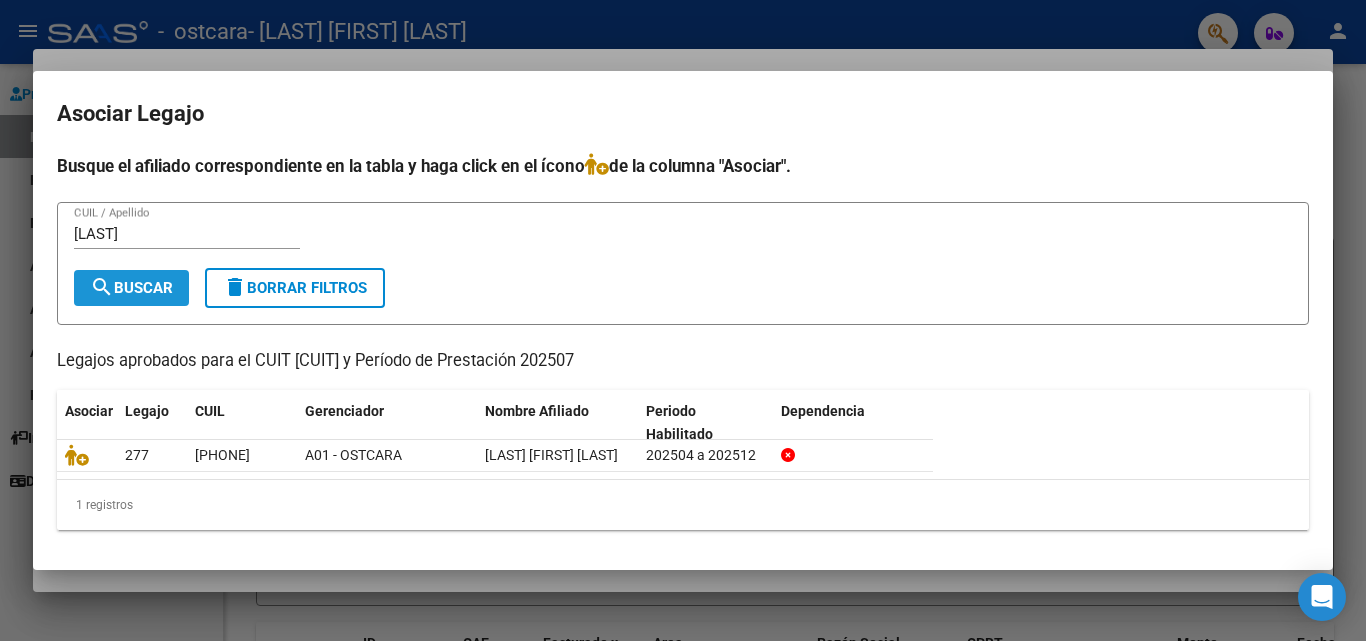 click on "search  Buscar" at bounding box center [131, 288] 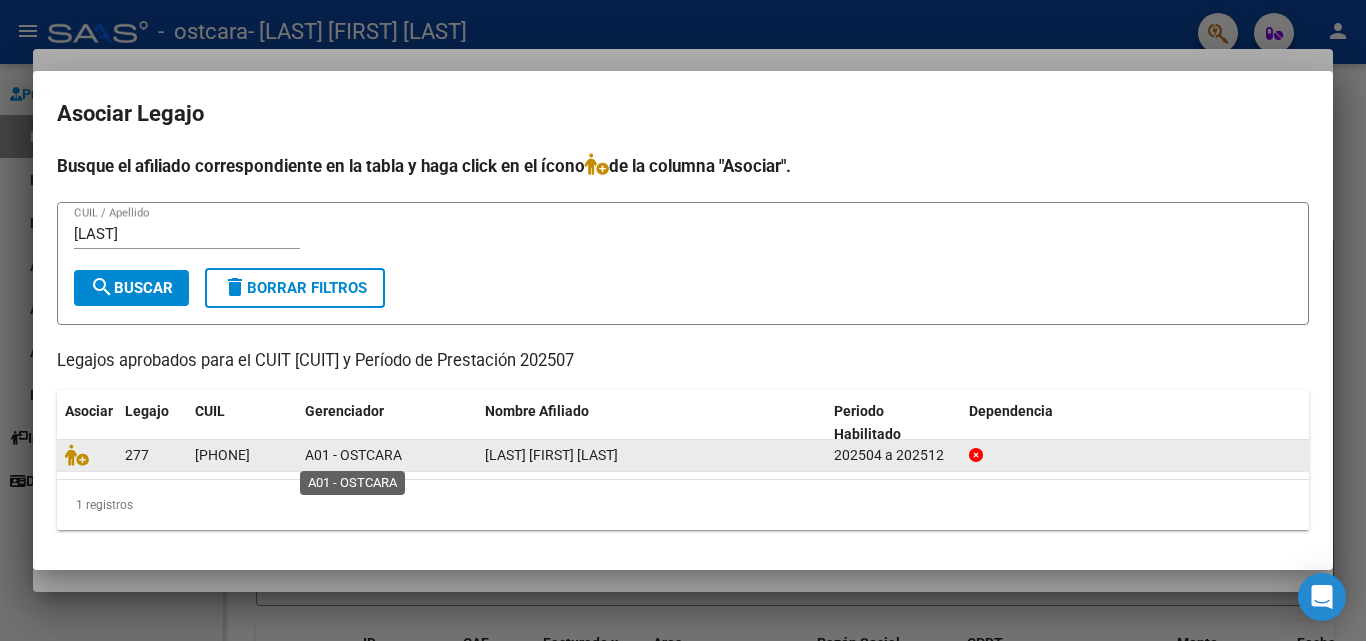 click on "A01 - OSTCARA" 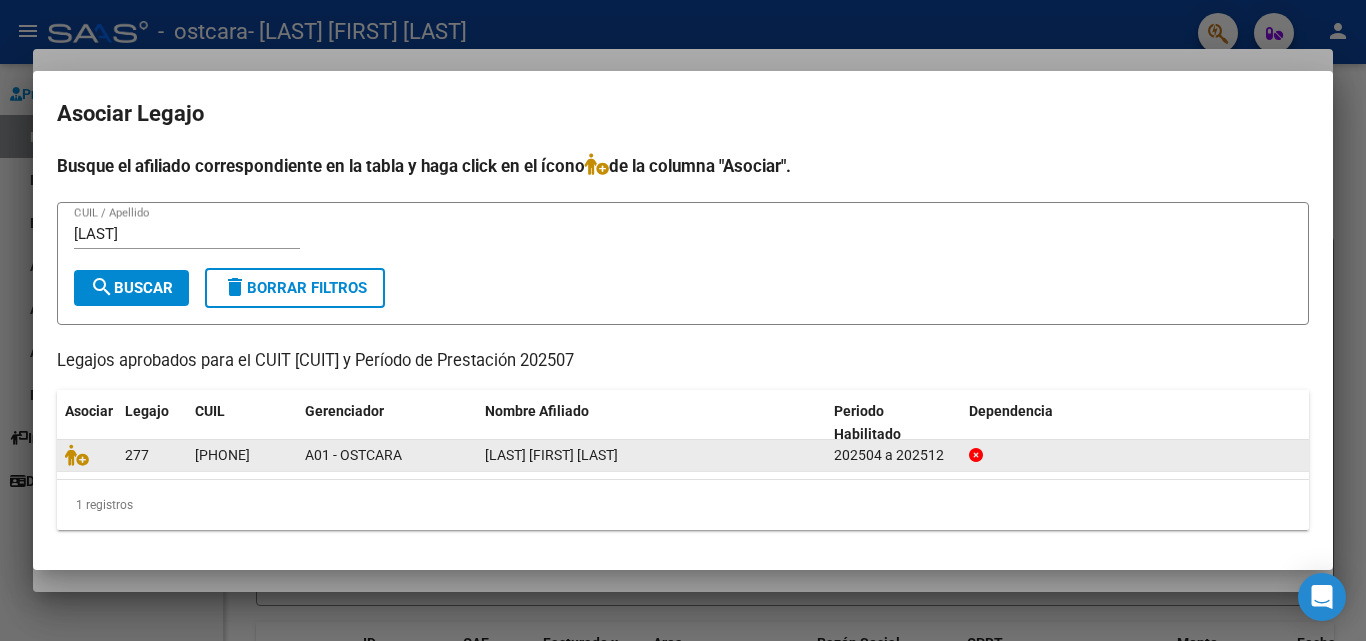 click on "202504 a 202512" 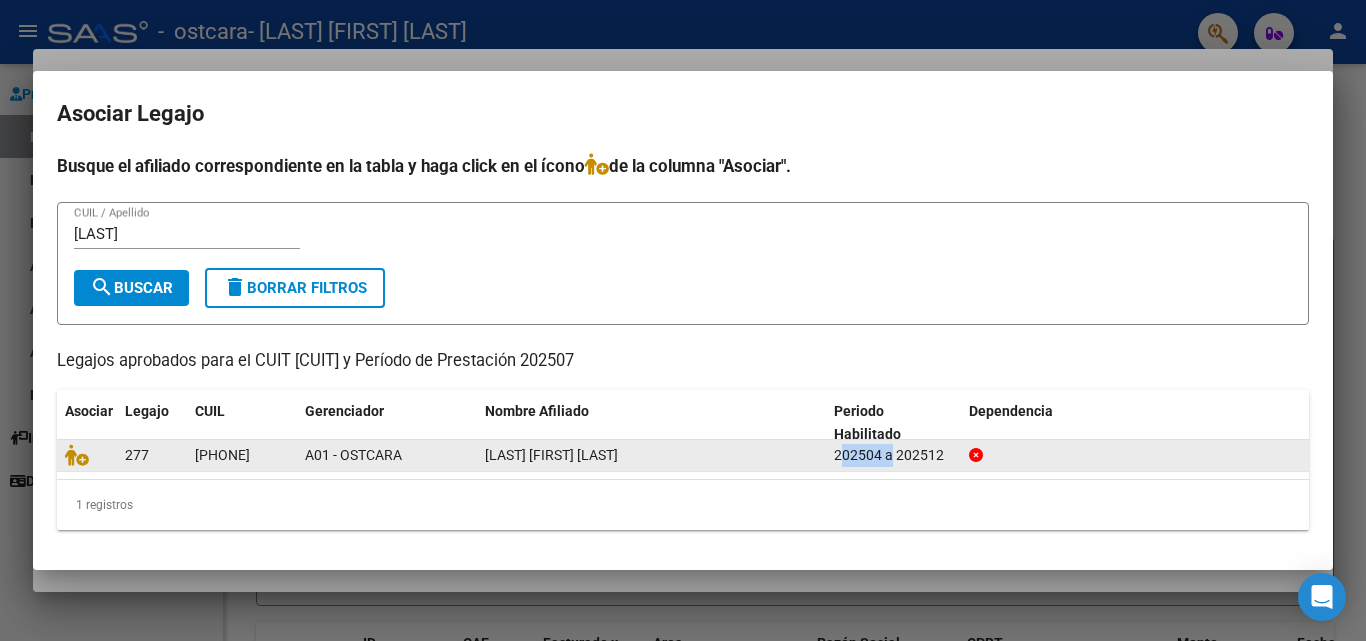 click on "202504 a 202512" 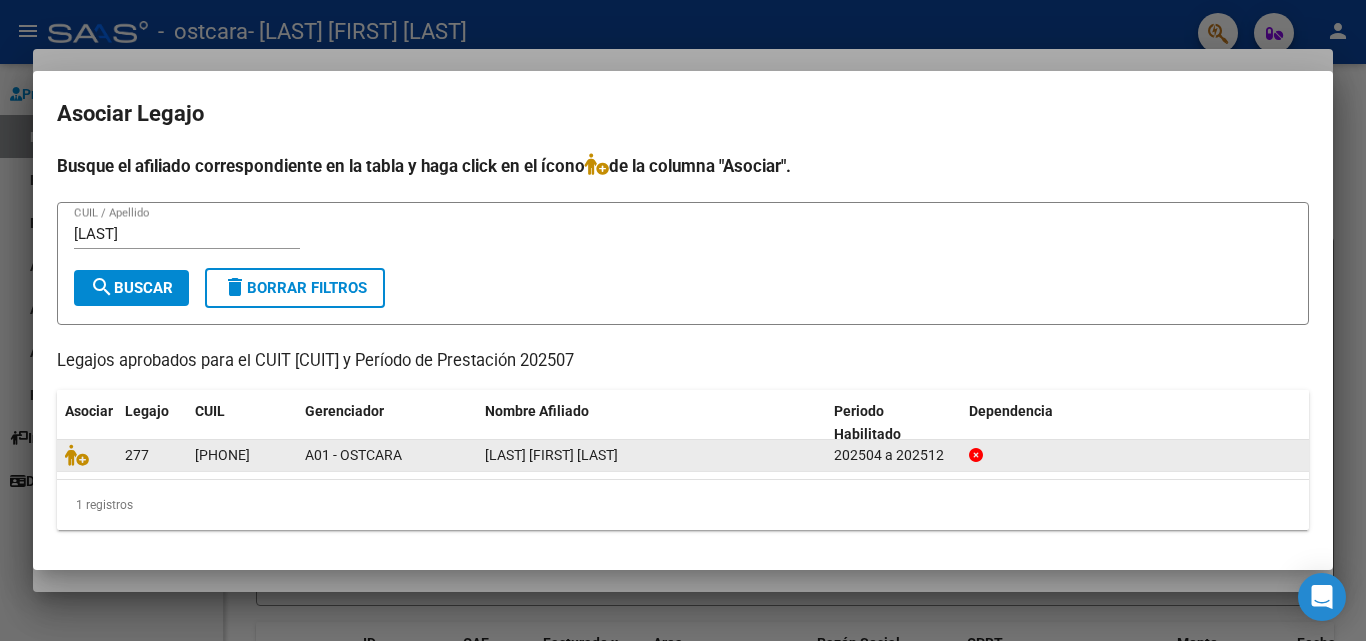click on "[LAST] [FIRST] [LAST]" 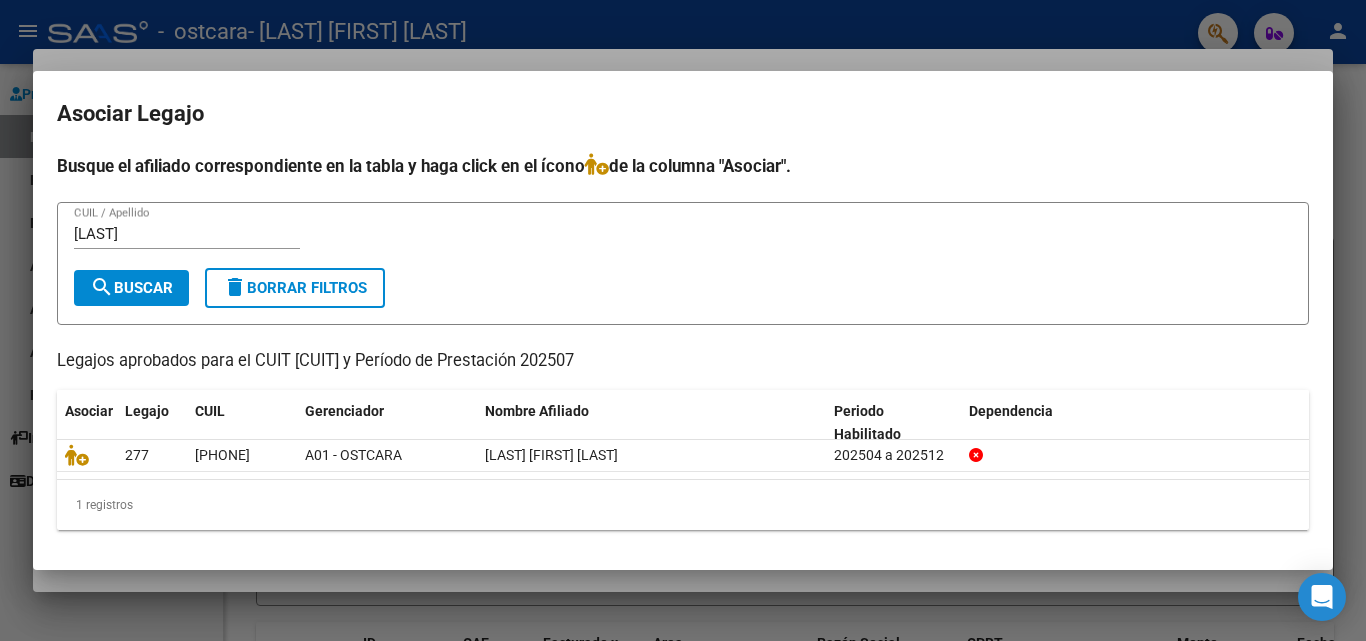 click on "Legajos aprobados para el CUIT [CUIT] y Período de Prestación 202507" at bounding box center [683, 361] 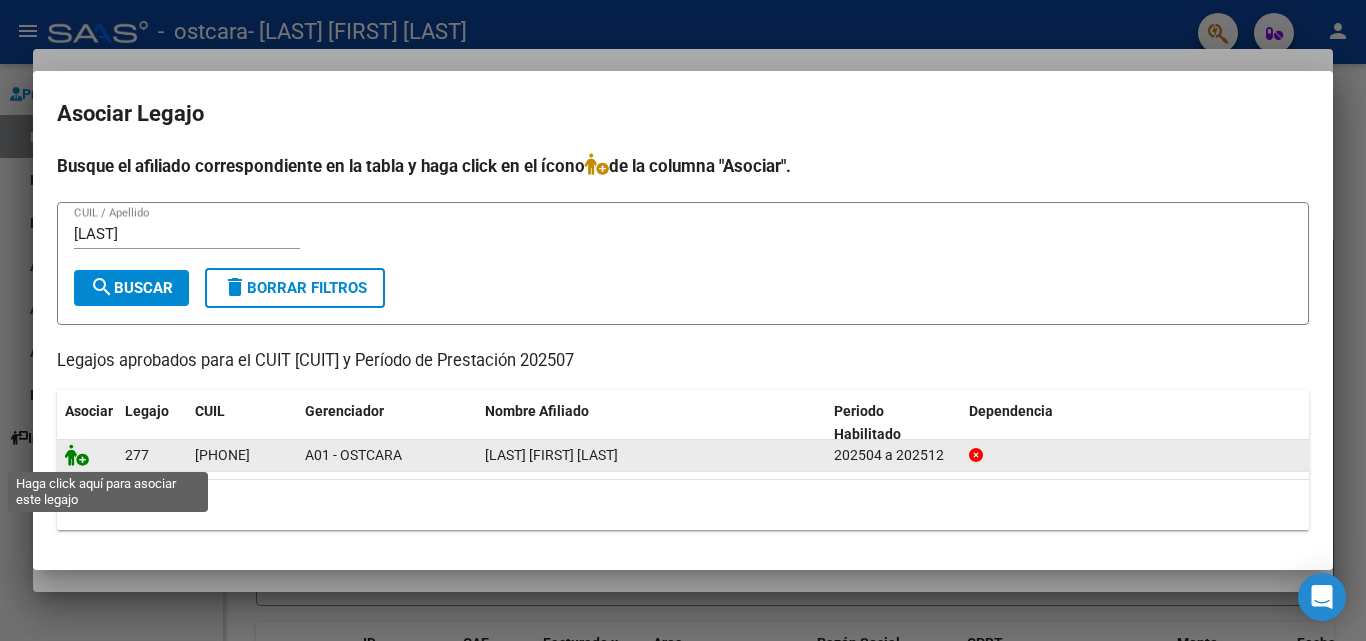 click 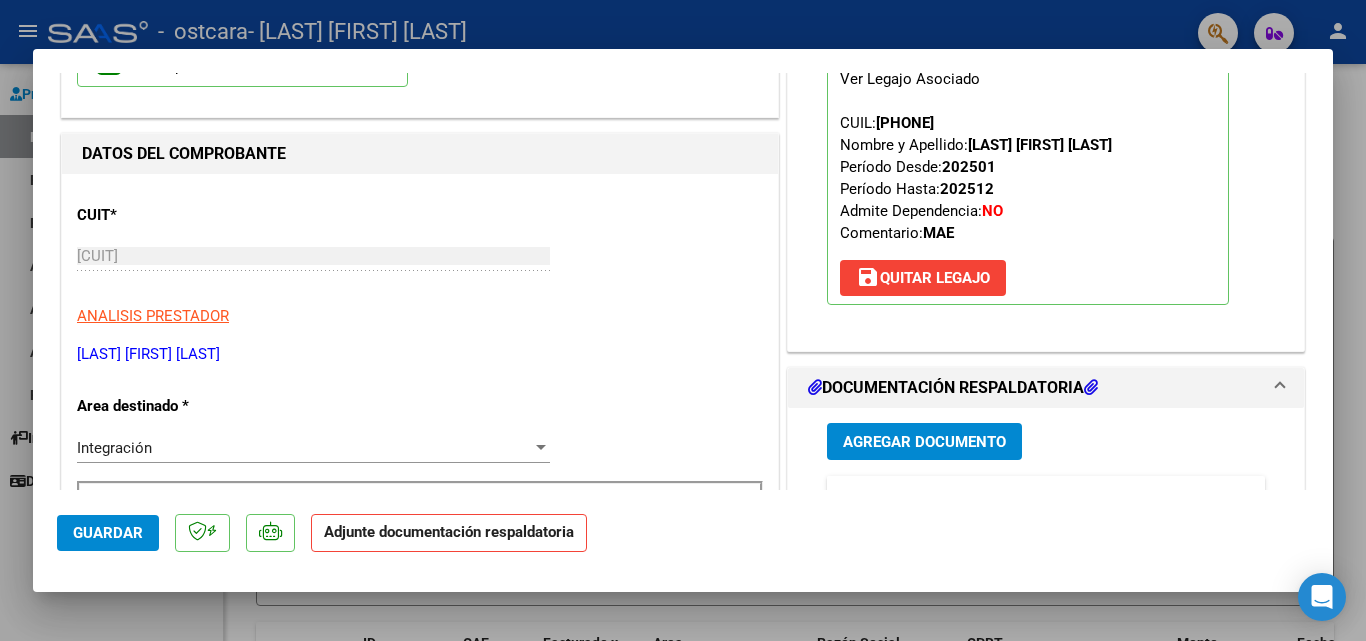 scroll, scrollTop: 193, scrollLeft: 0, axis: vertical 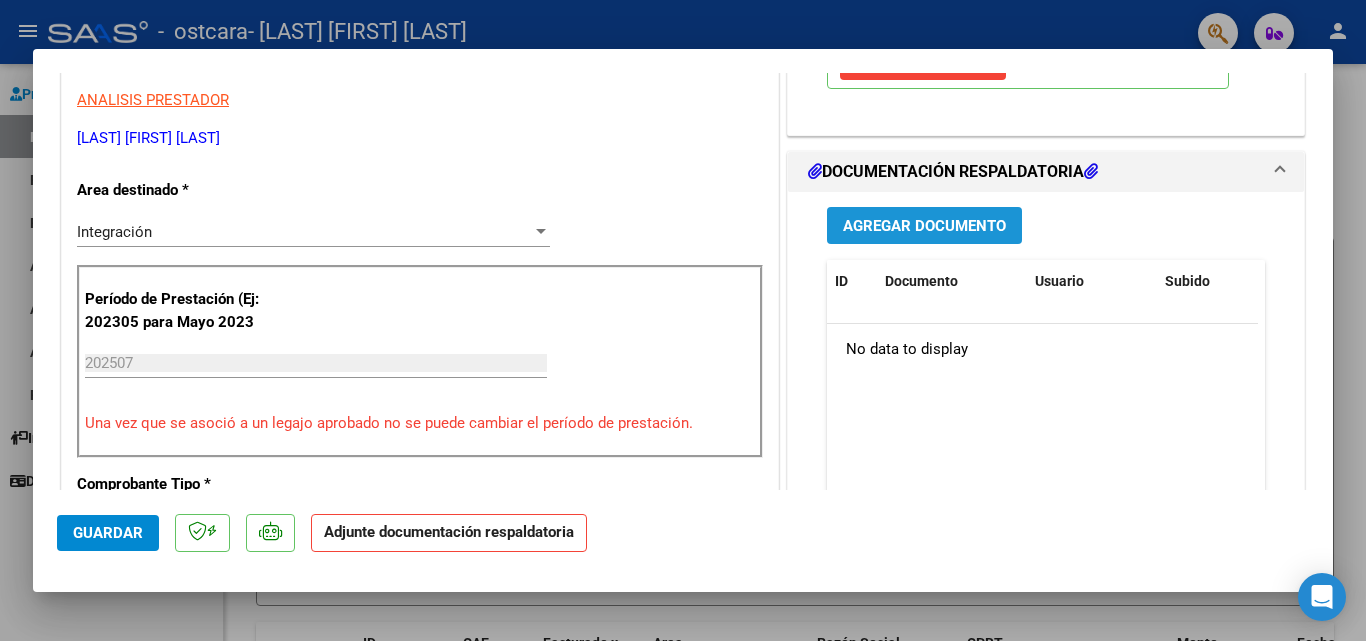 click on "Agregar Documento" at bounding box center (924, 226) 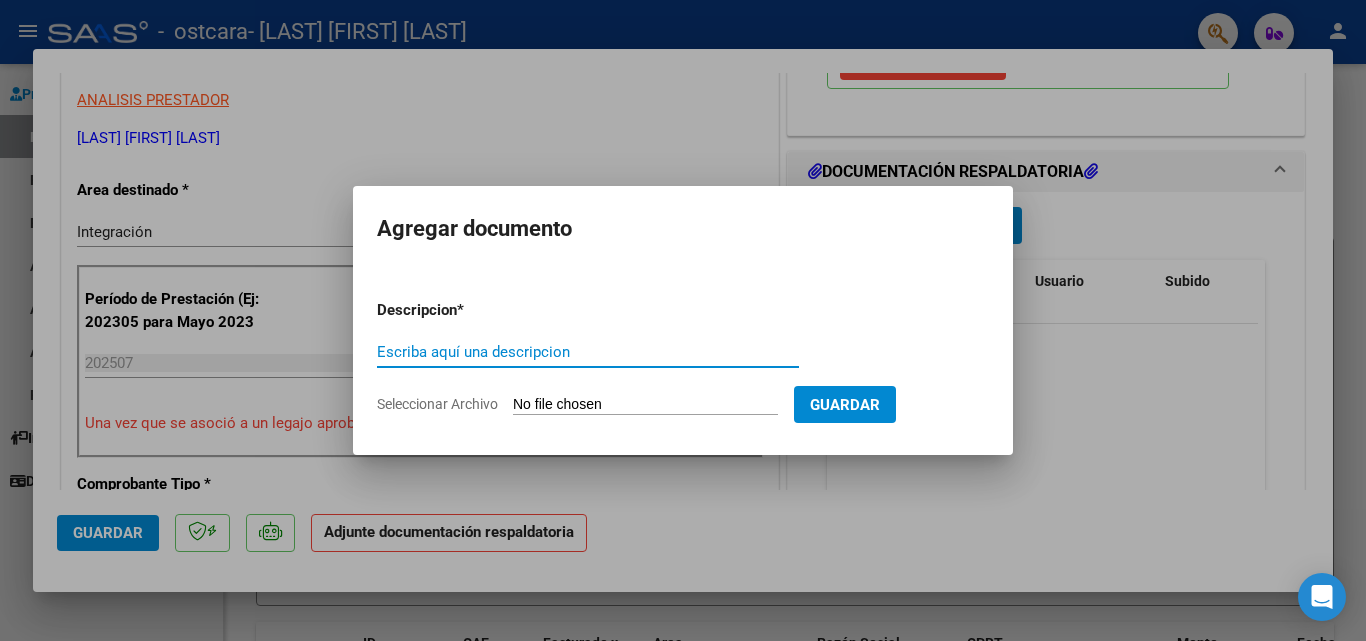 click on "Escriba aquí una descripcion" at bounding box center (588, 352) 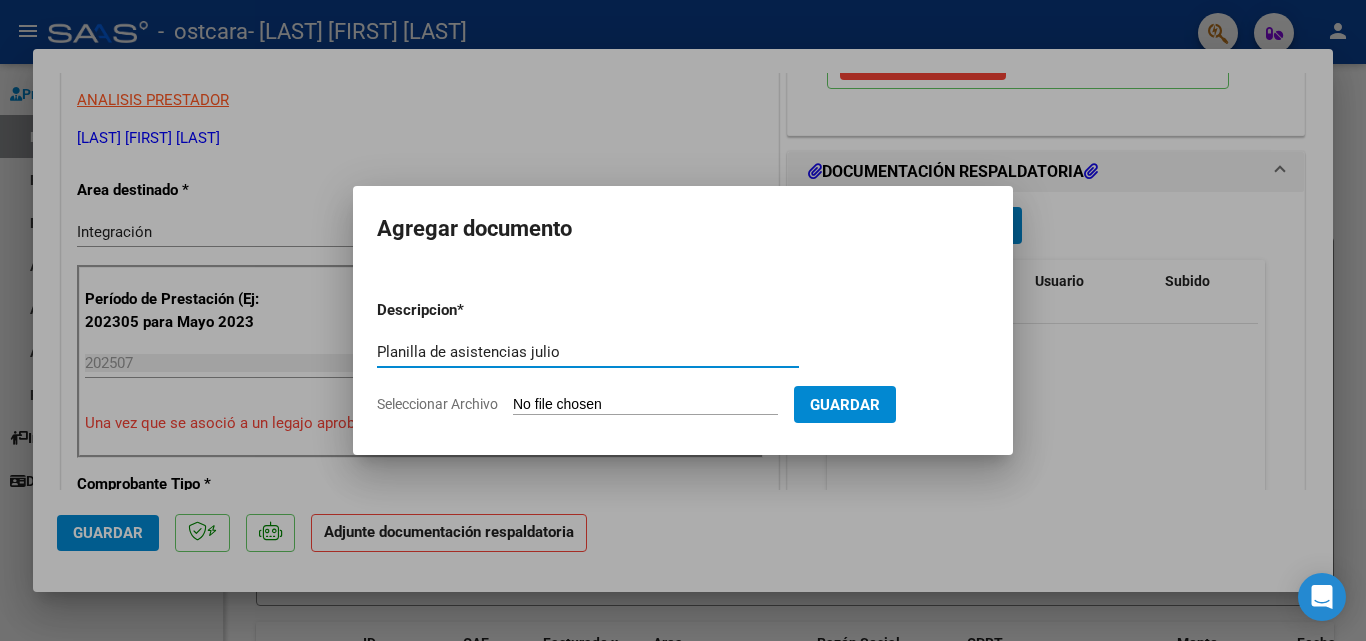 click on "Planilla de asistencias julio" at bounding box center [588, 352] 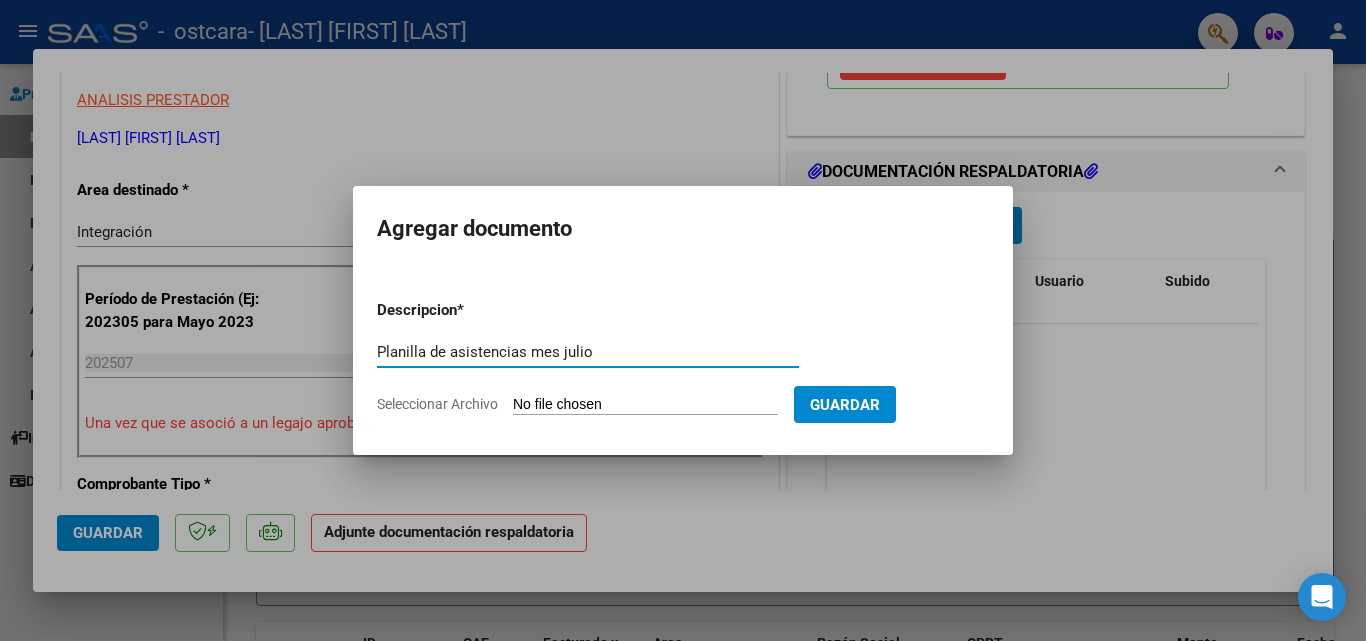 click on "Planilla de asistencias mes julio" at bounding box center [588, 352] 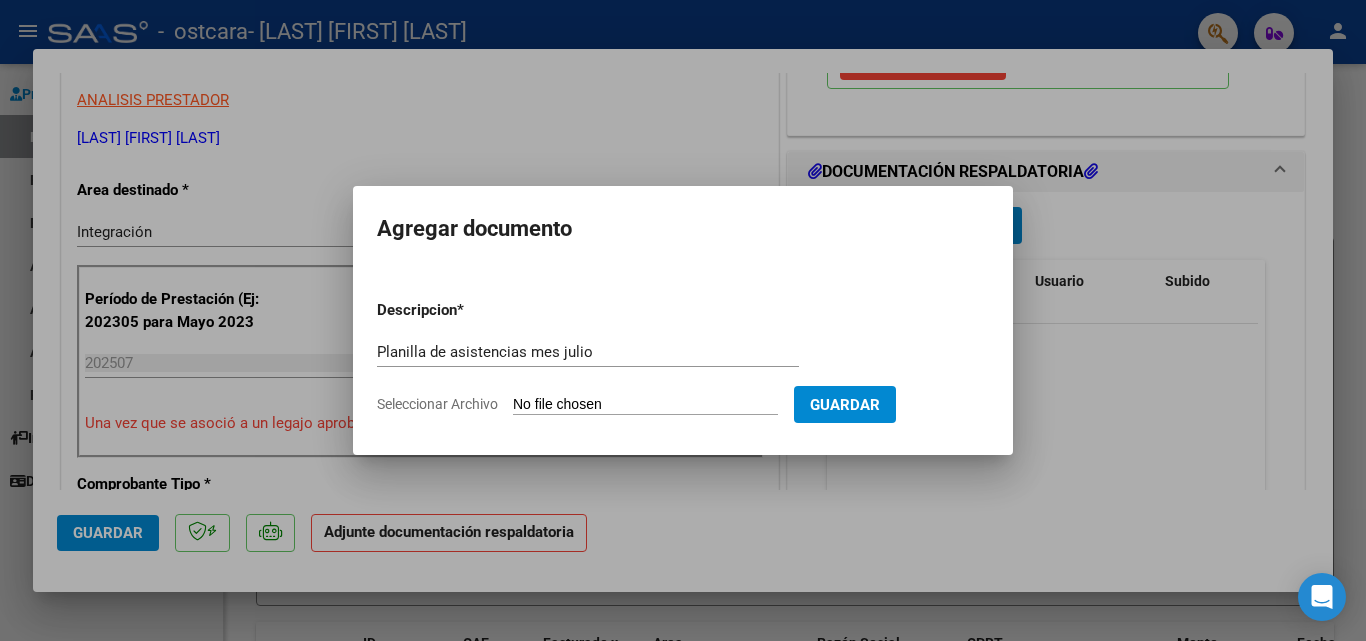 click on "Seleccionar Archivo" at bounding box center (645, 405) 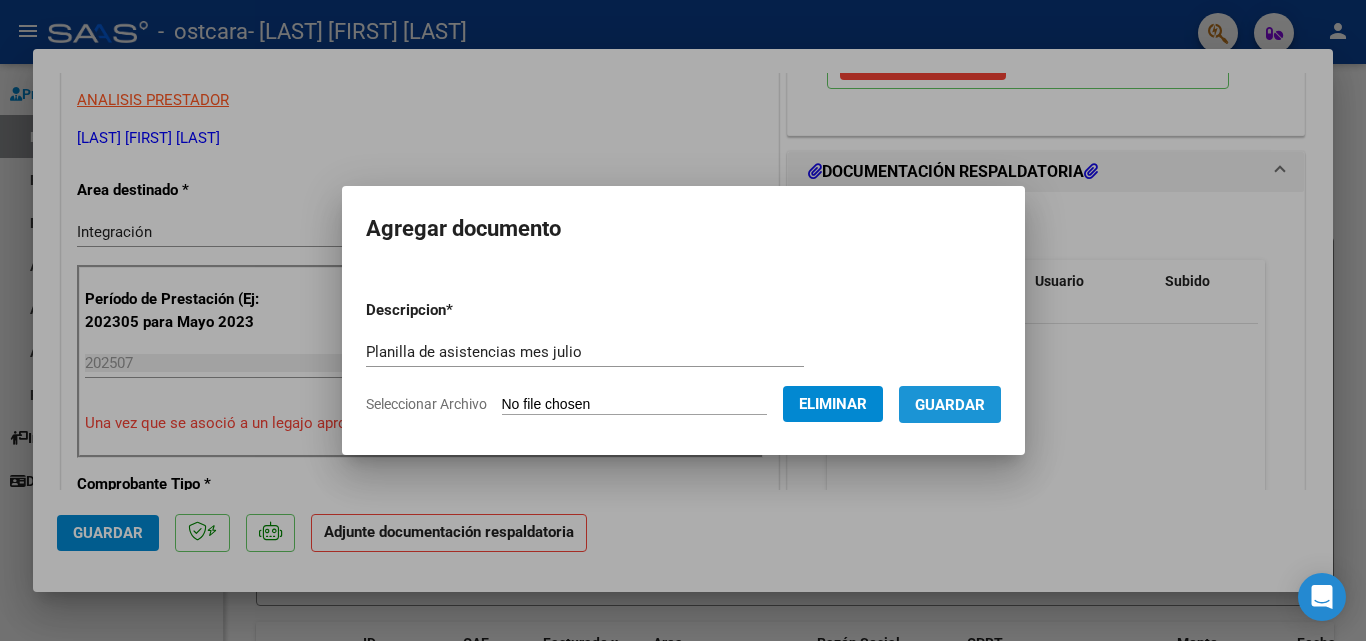 click on "Guardar" at bounding box center [950, 405] 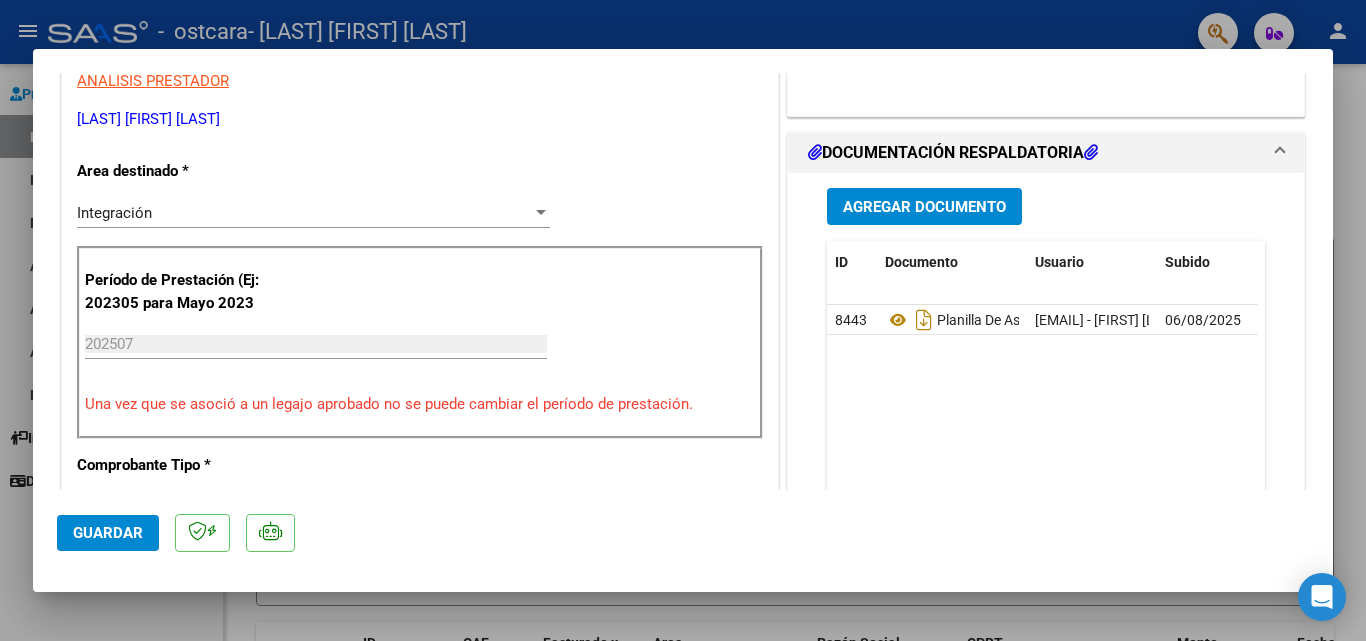 scroll, scrollTop: 466, scrollLeft: 0, axis: vertical 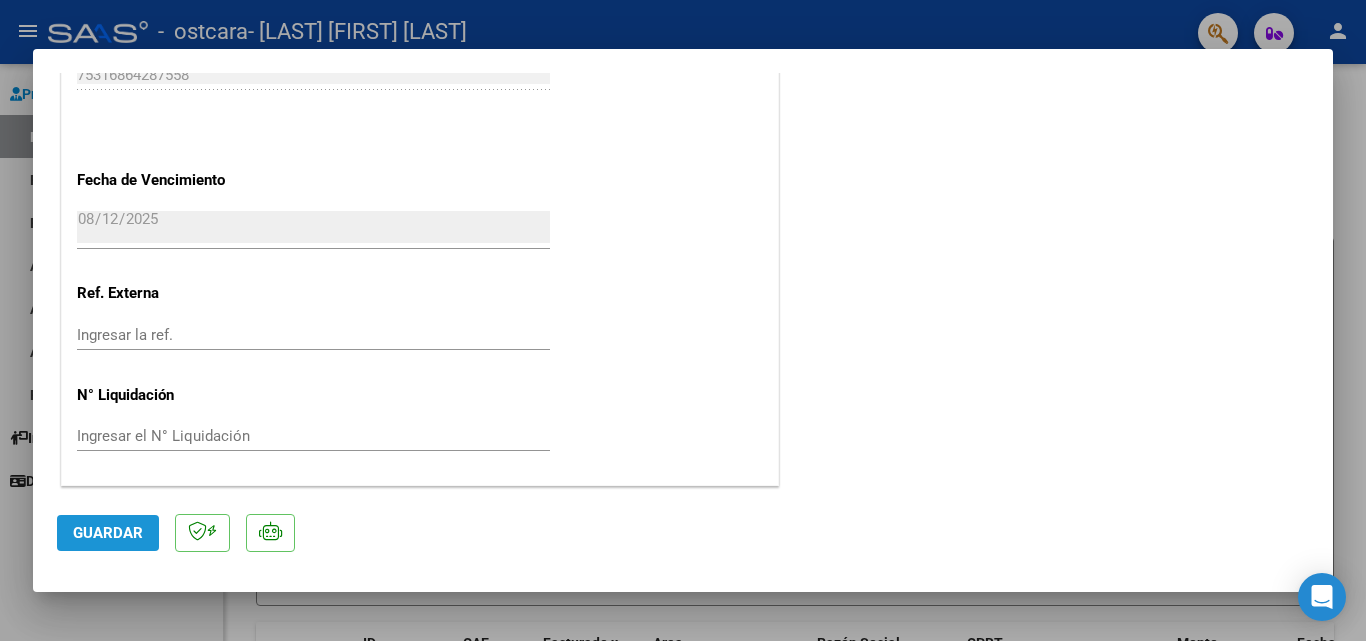 click on "Guardar" 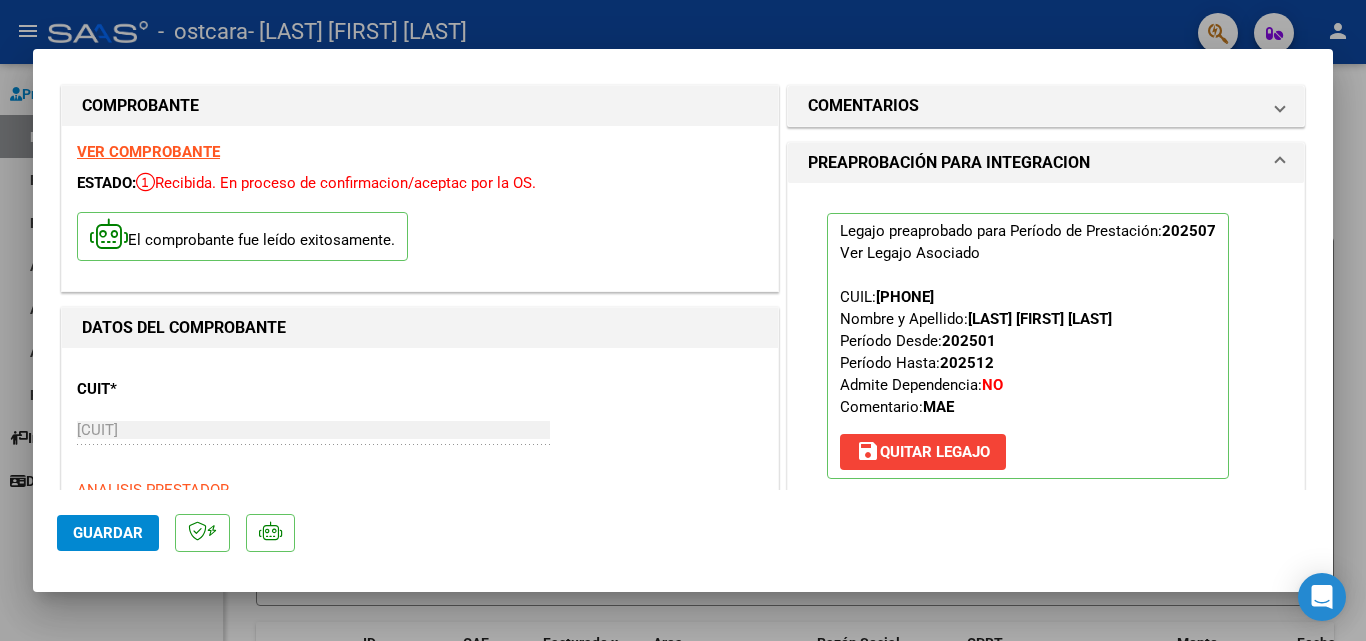 scroll, scrollTop: 0, scrollLeft: 0, axis: both 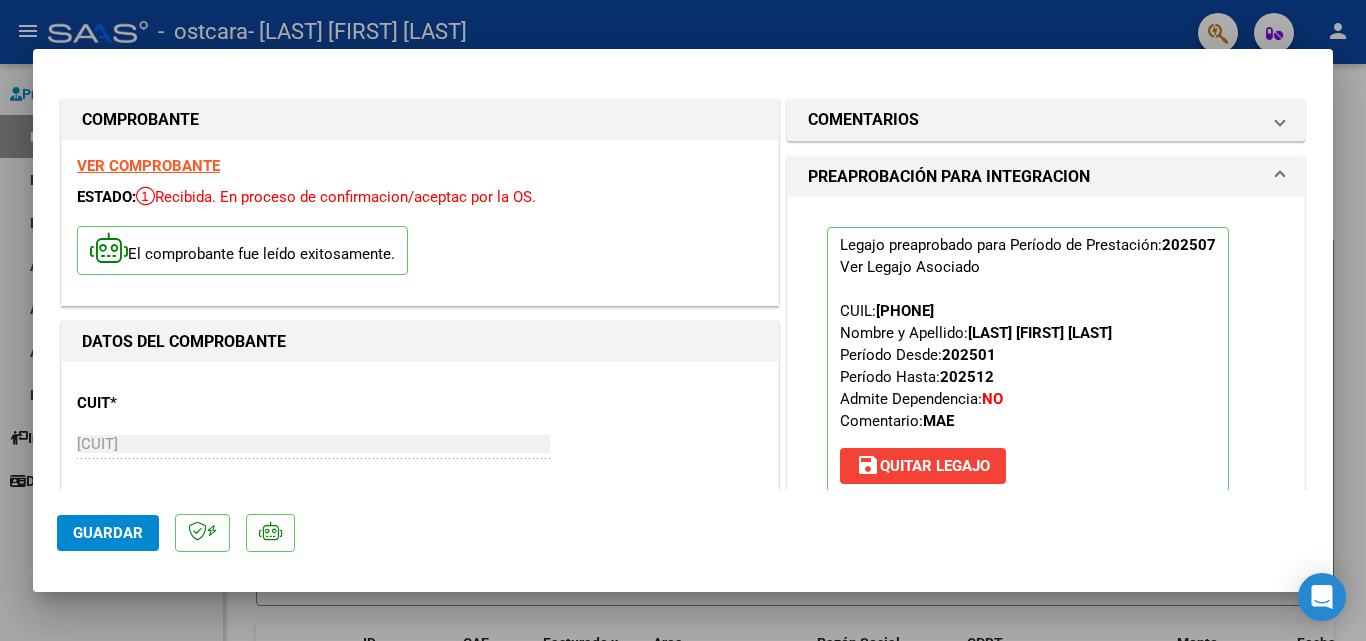 click at bounding box center [683, 320] 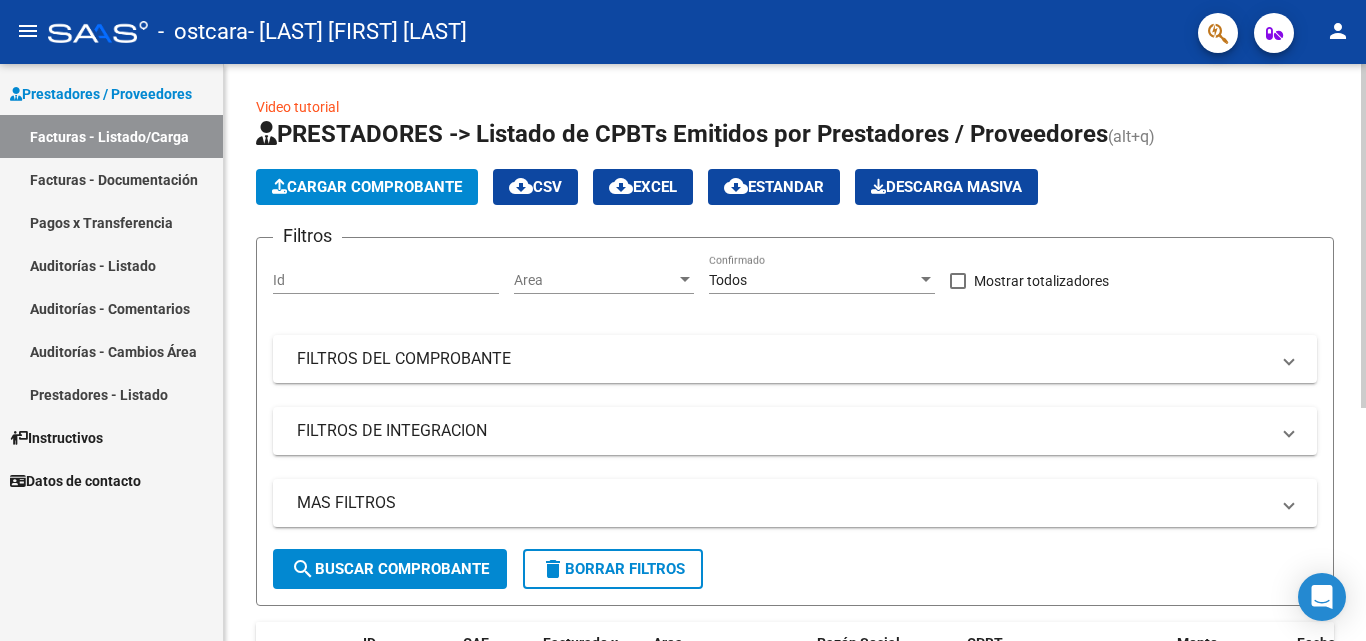 drag, startPoint x: 1360, startPoint y: 114, endPoint x: 1363, endPoint y: 170, distance: 56.0803 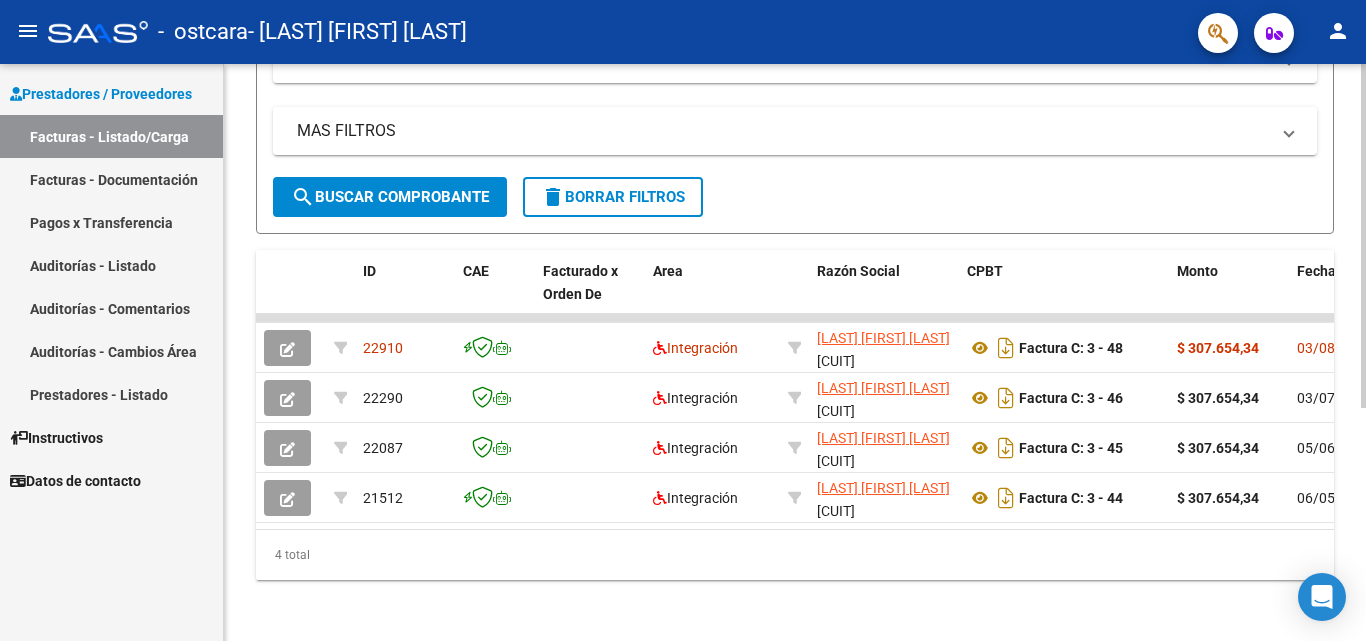 scroll, scrollTop: 391, scrollLeft: 0, axis: vertical 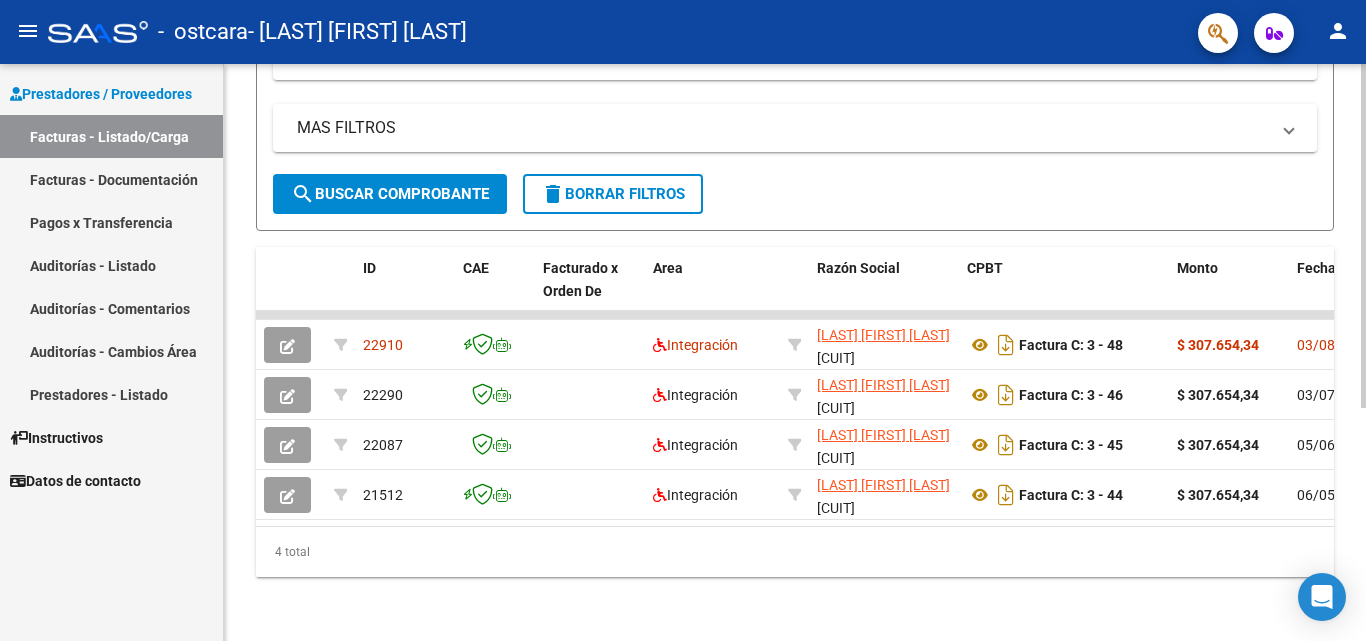 click 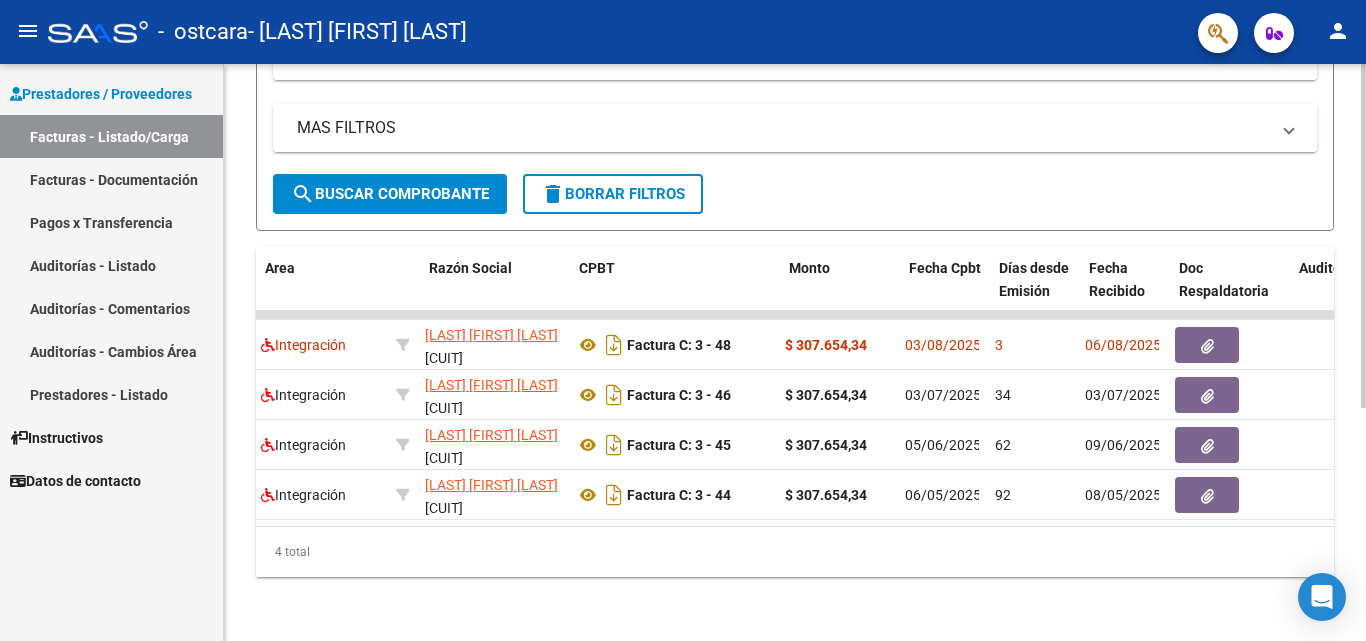scroll, scrollTop: 0, scrollLeft: 384, axis: horizontal 